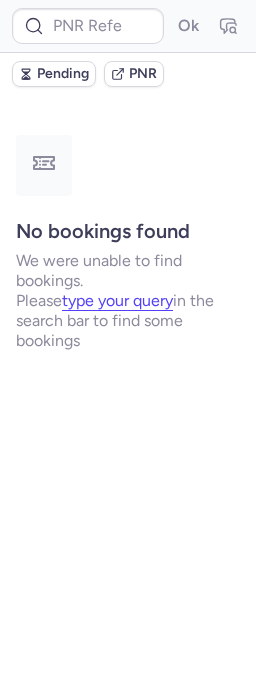 scroll, scrollTop: 0, scrollLeft: 0, axis: both 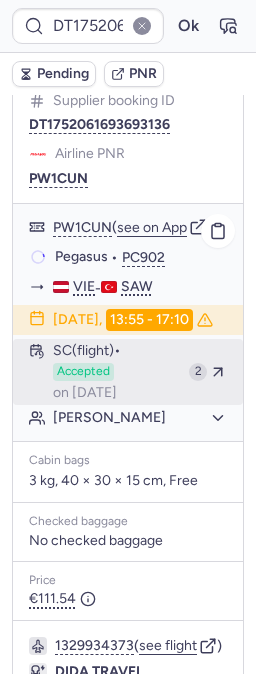 click on "SC   (flight)  Accepted  on [DATE]" at bounding box center (117, 372) 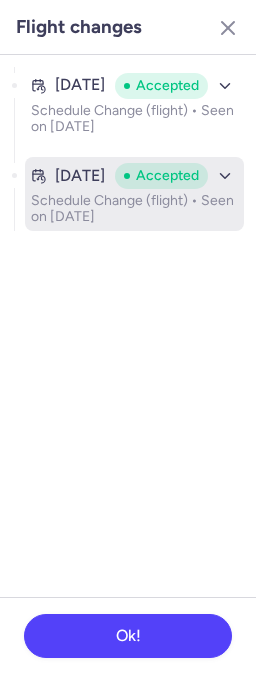 click on "Accepted" at bounding box center [161, 176] 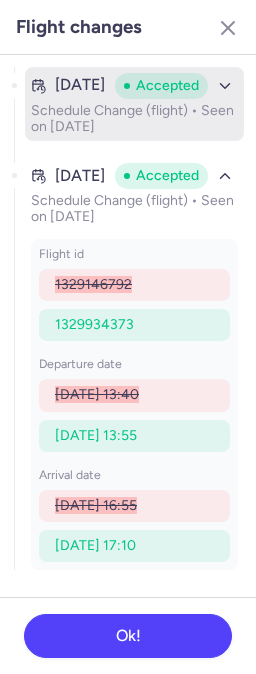 click on "Schedule Change (flight) •  Seen on [DATE]" at bounding box center (134, 119) 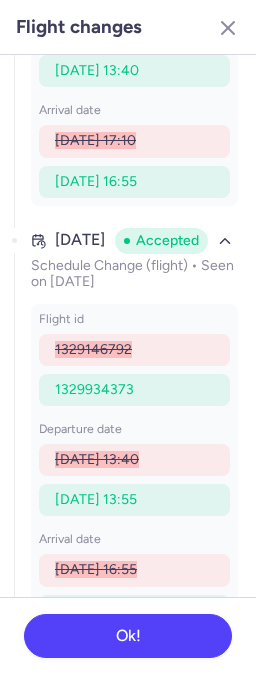 scroll, scrollTop: 311, scrollLeft: 0, axis: vertical 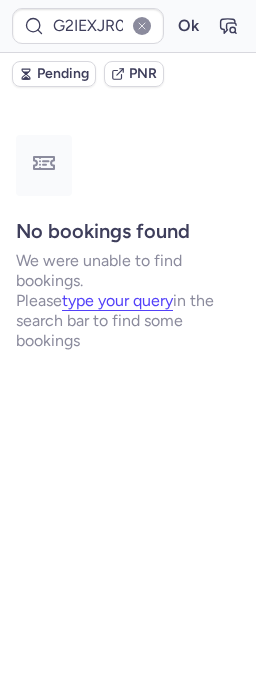 type on "CPKJRE" 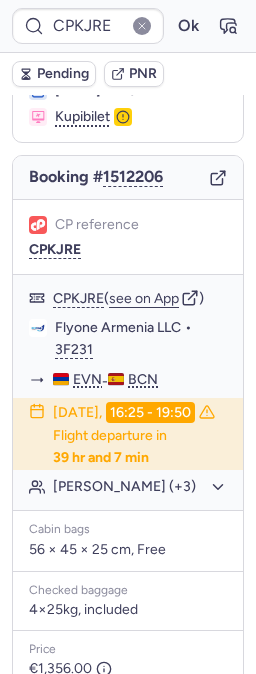 scroll, scrollTop: 579, scrollLeft: 0, axis: vertical 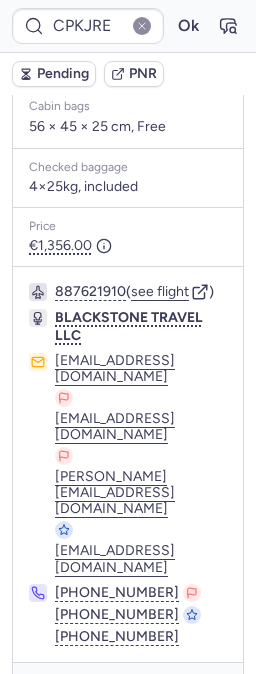 click 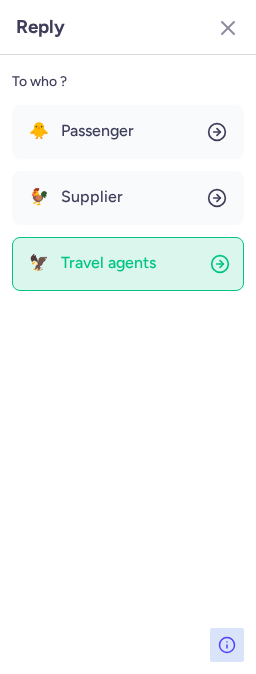 click on "🦅 Travel agents" 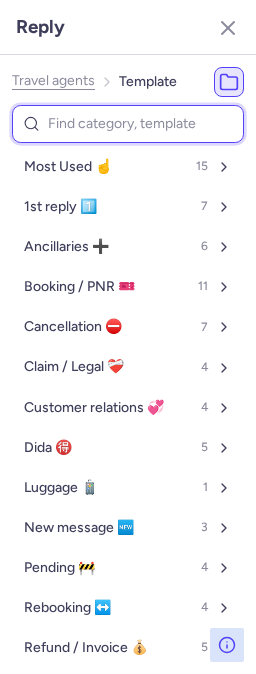 click at bounding box center (128, 124) 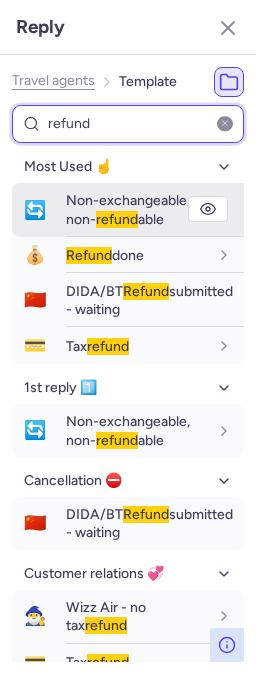 type on "refund" 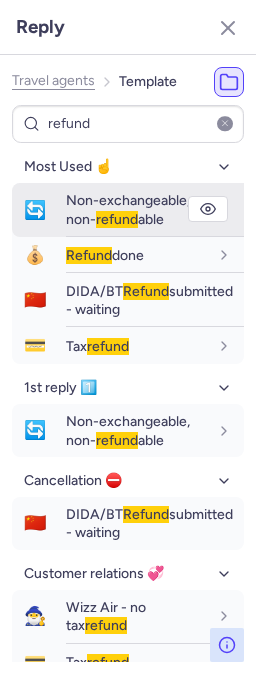 click on "Non-exchangeable, non- refund able" at bounding box center [128, 209] 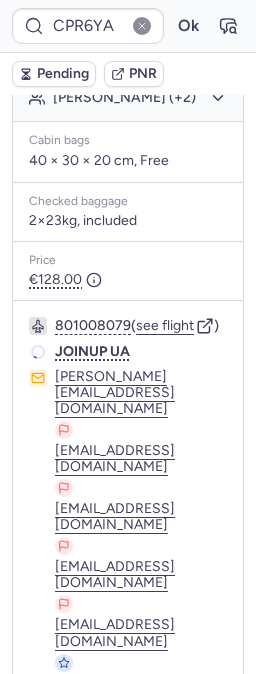 scroll, scrollTop: 538, scrollLeft: 0, axis: vertical 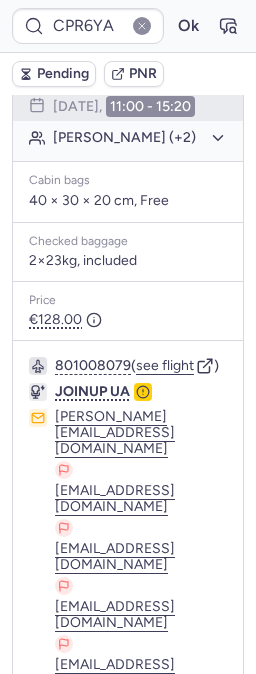 type on "CPYPYT" 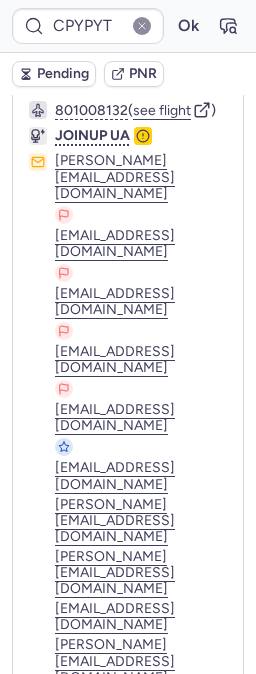 scroll, scrollTop: 752, scrollLeft: 0, axis: vertical 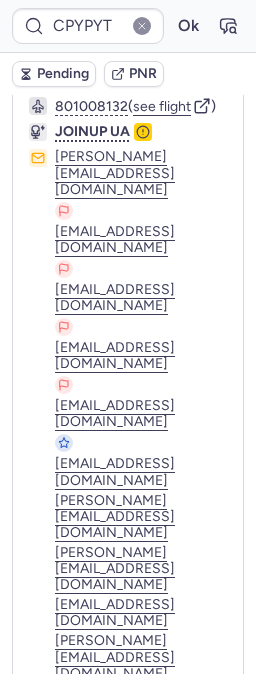 click 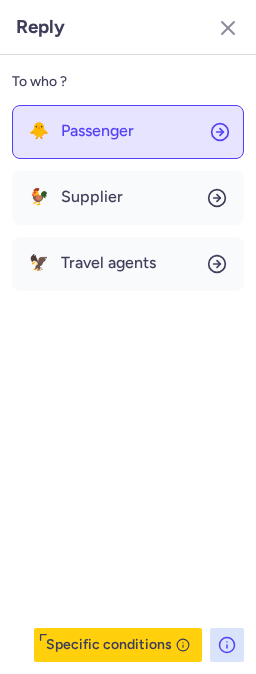 click on "🐥 Passenger" 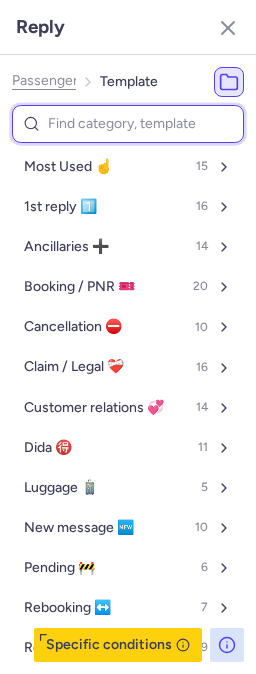 click at bounding box center [128, 124] 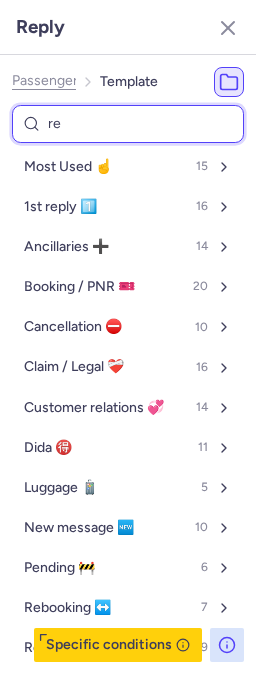 type on "ref" 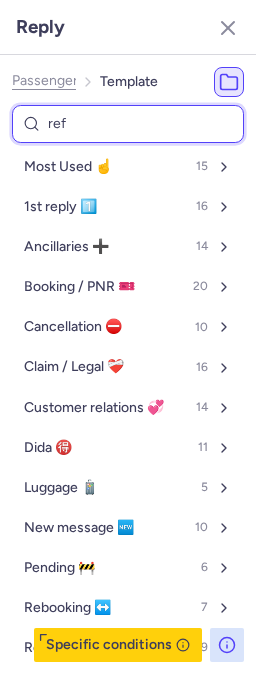 select on "en" 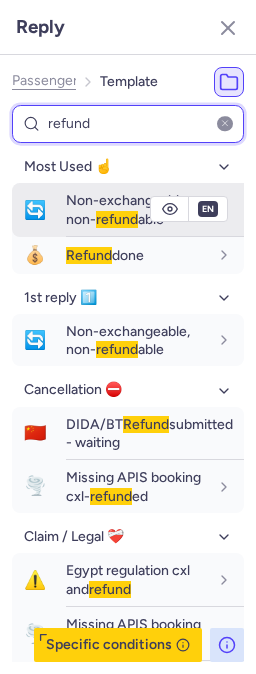 type on "refund" 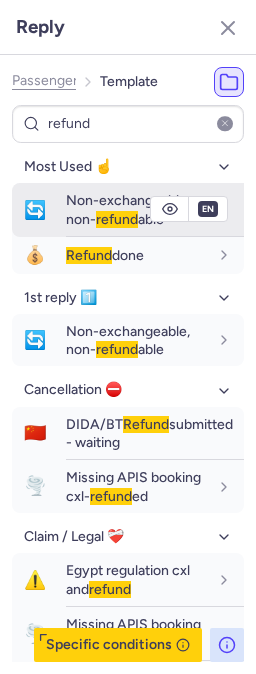 click on "Non-exchangeable, non- refund able" at bounding box center (128, 209) 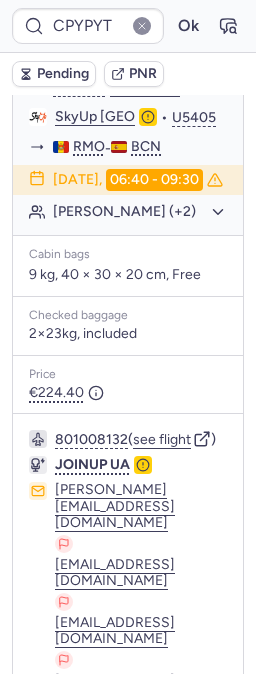 scroll, scrollTop: 752, scrollLeft: 0, axis: vertical 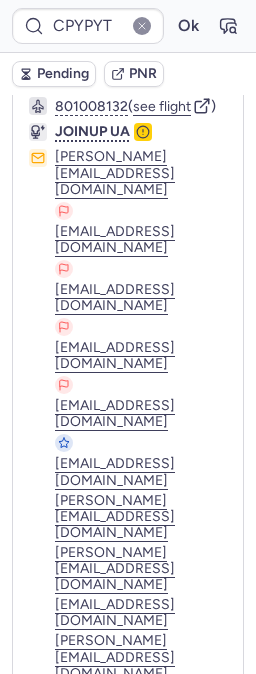 type on "CPTDL8" 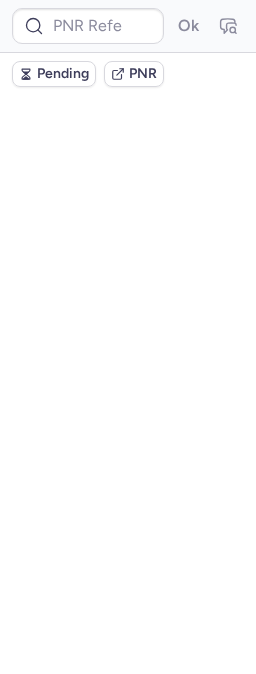 scroll, scrollTop: 0, scrollLeft: 0, axis: both 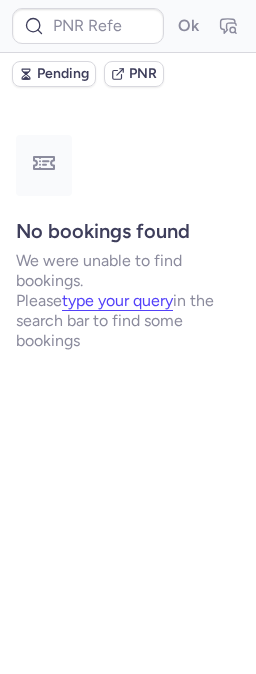 type on "CPOLV5" 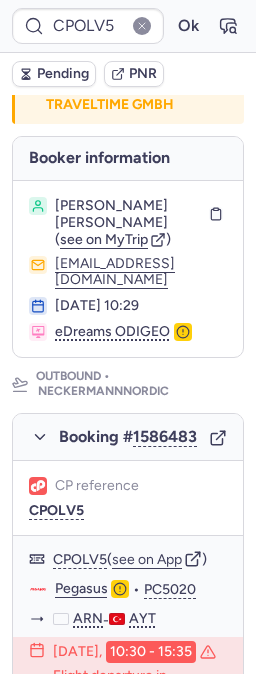 scroll, scrollTop: 333, scrollLeft: 0, axis: vertical 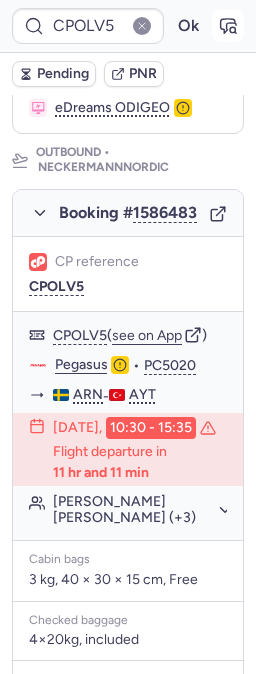 click 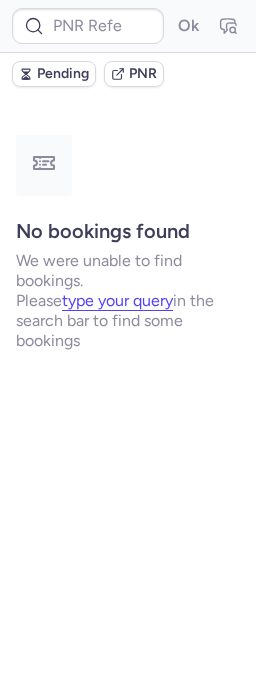 scroll, scrollTop: 0, scrollLeft: 0, axis: both 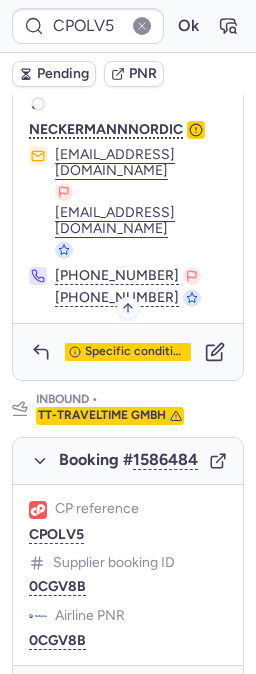 click on "Specific conditions" at bounding box center (136, 352) 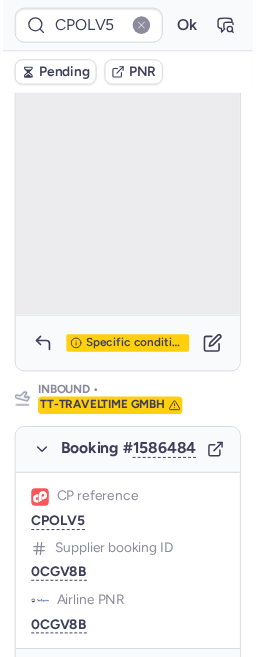 scroll, scrollTop: 362, scrollLeft: 0, axis: vertical 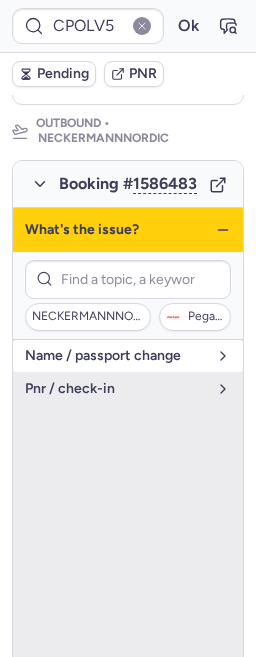 click on "name / passport change" at bounding box center (128, 356) 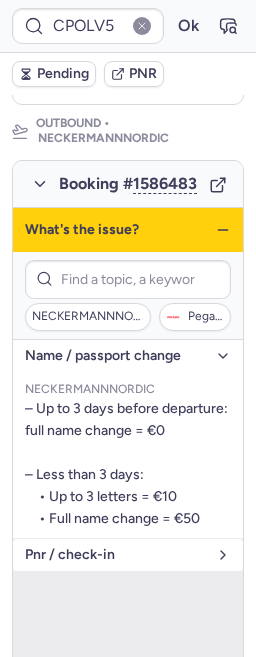 click on "pnr / check-in" at bounding box center [116, 555] 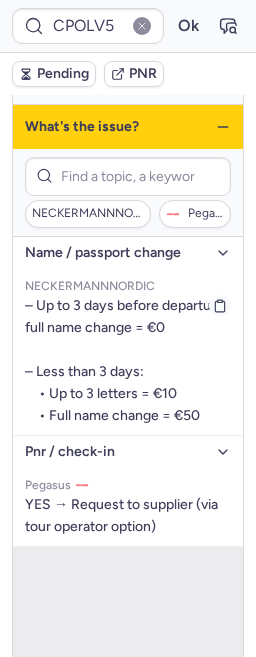 scroll, scrollTop: 473, scrollLeft: 0, axis: vertical 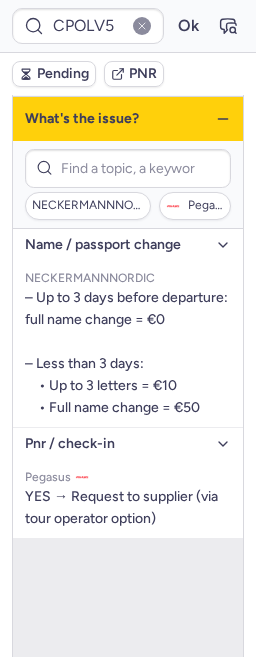 click 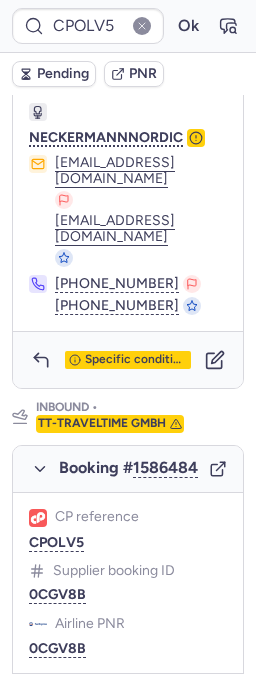 scroll, scrollTop: 918, scrollLeft: 0, axis: vertical 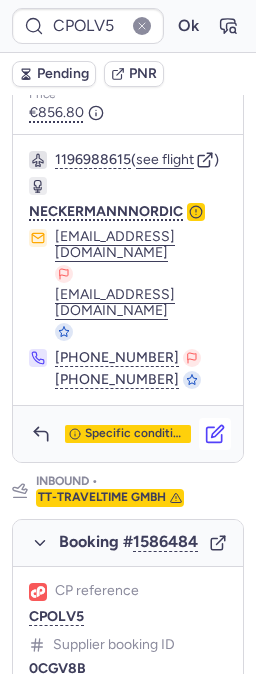 click 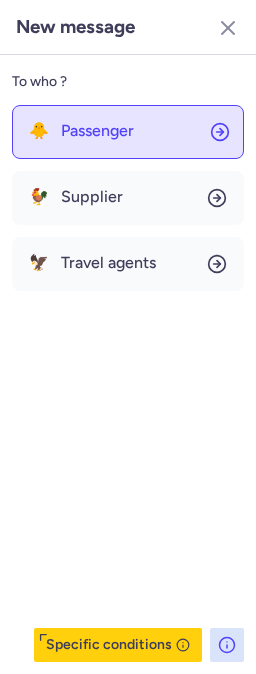 click on "Passenger" at bounding box center (97, 131) 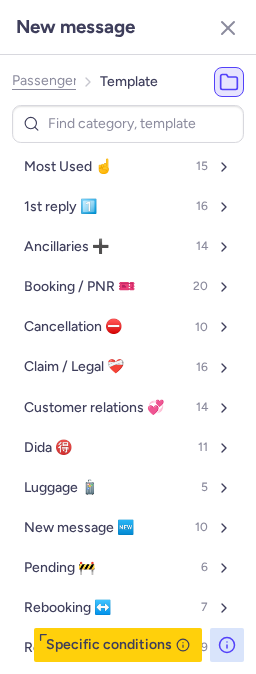 click on "Passenger" 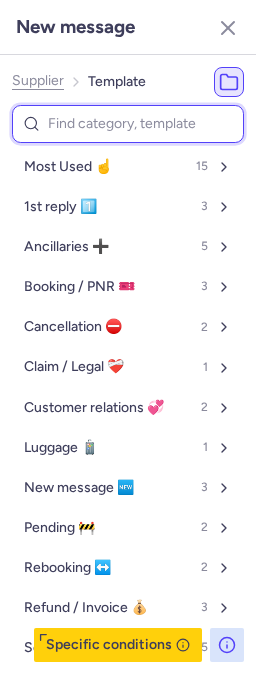 click at bounding box center [128, 124] 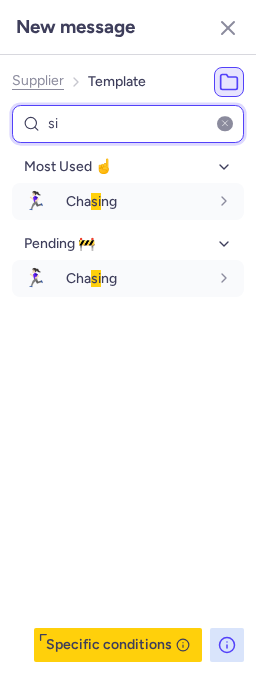 type on "s" 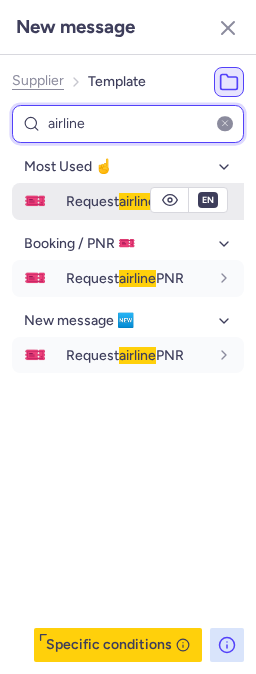 type on "airline" 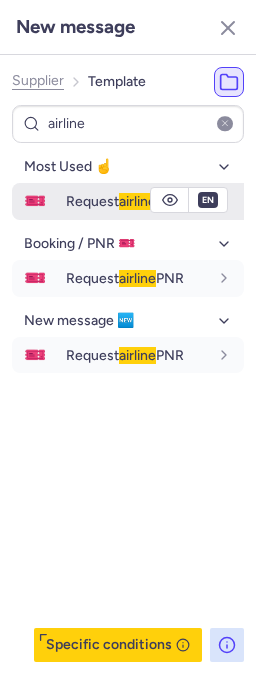 click on "🎫 Request  airline  PNR" at bounding box center [128, 201] 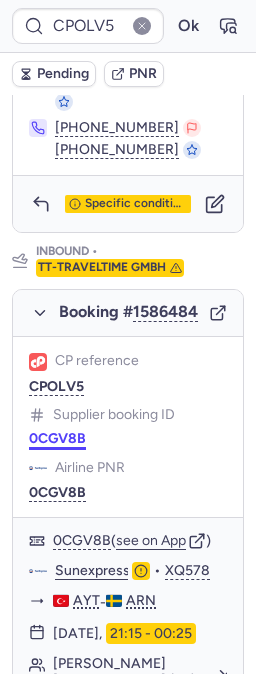 scroll, scrollTop: 1251, scrollLeft: 0, axis: vertical 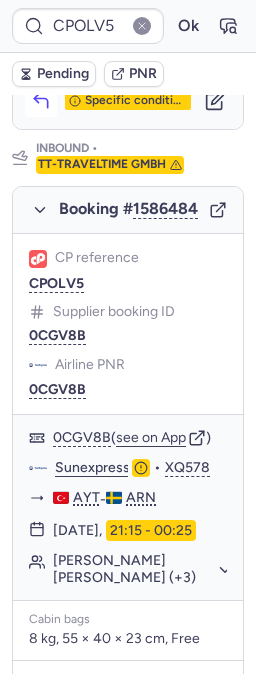 click 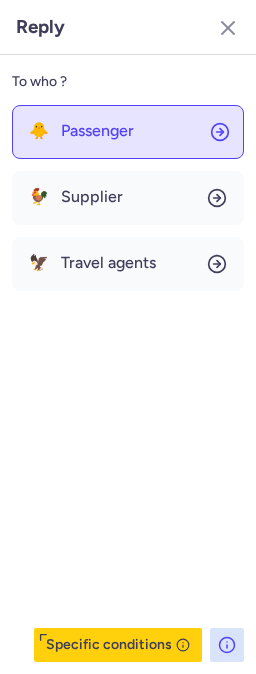 click on "Passenger" at bounding box center (97, 131) 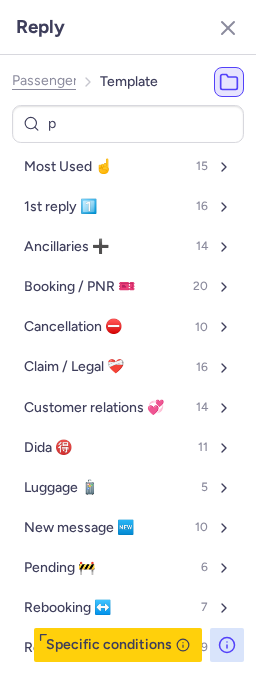 type on "pe" 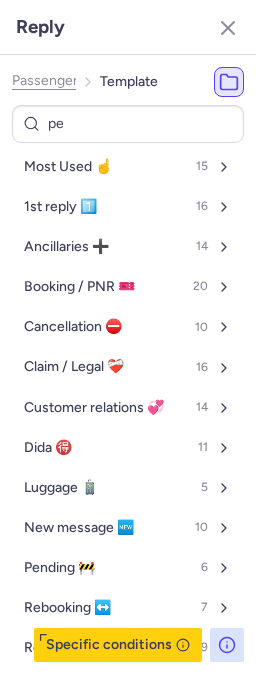 select on "en" 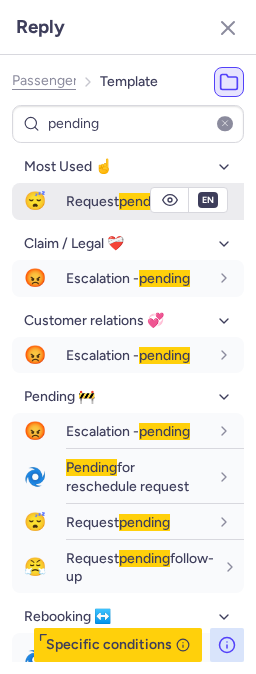 type on "pending" 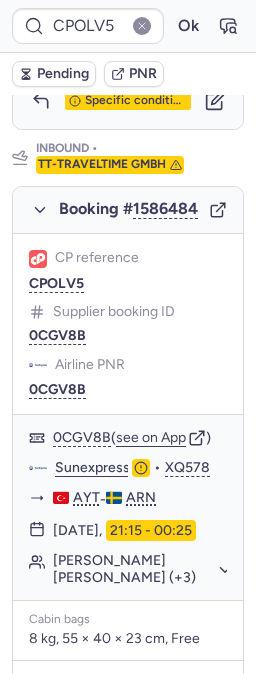 click on "Pending" at bounding box center (63, 74) 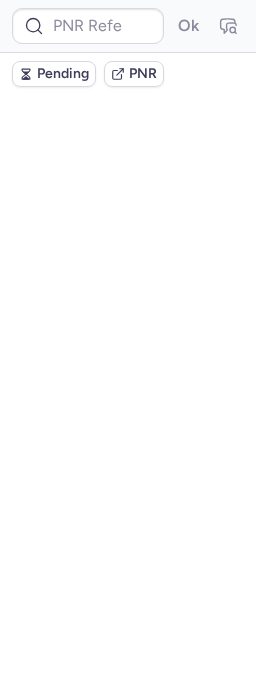 scroll, scrollTop: 0, scrollLeft: 0, axis: both 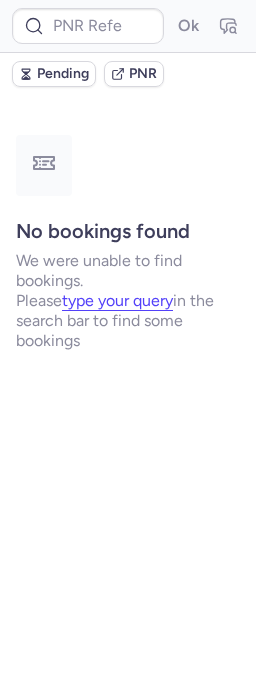 type on "CPSAQY" 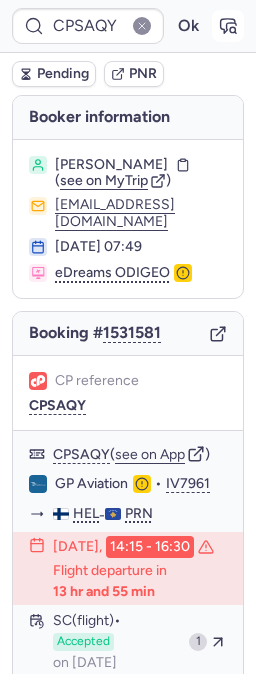 click at bounding box center [228, 26] 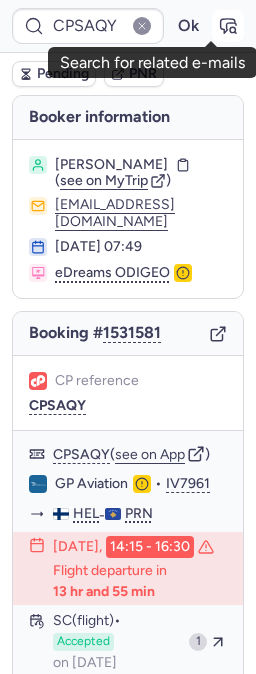 click at bounding box center [228, 26] 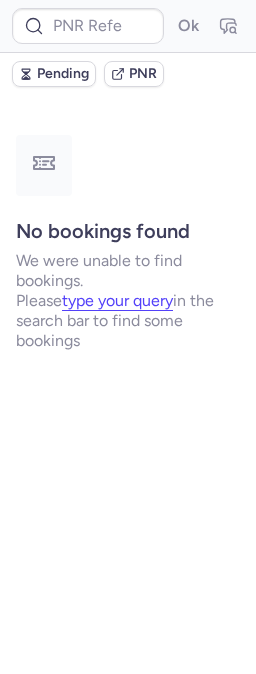 type on "CPHJSU" 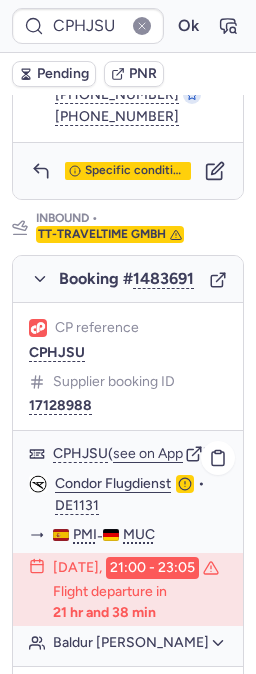 scroll, scrollTop: 1354, scrollLeft: 0, axis: vertical 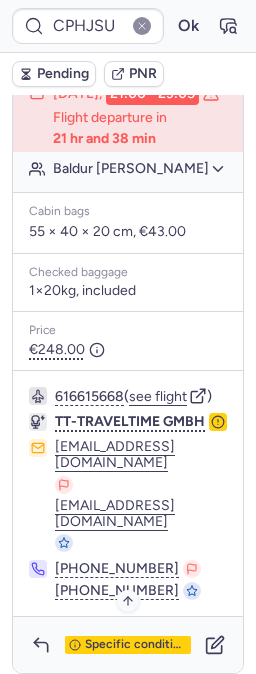 click on "Specific conditions" at bounding box center [136, 645] 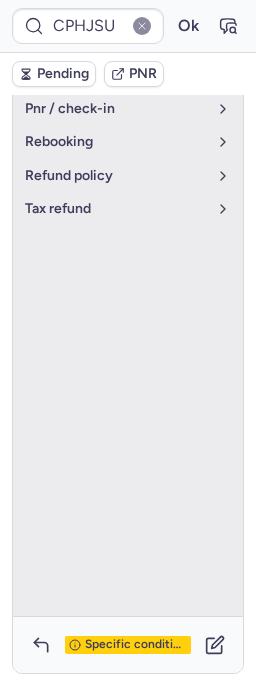 scroll, scrollTop: 1351, scrollLeft: 0, axis: vertical 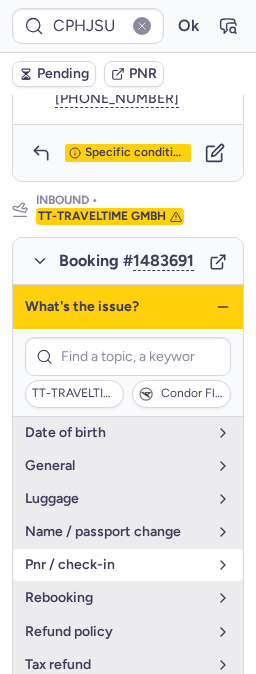 click on "pnr / check-in" at bounding box center (116, 565) 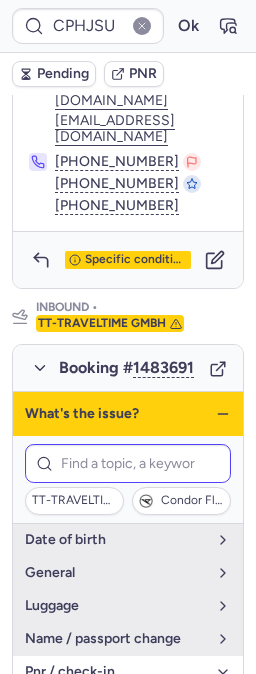 scroll, scrollTop: 1240, scrollLeft: 0, axis: vertical 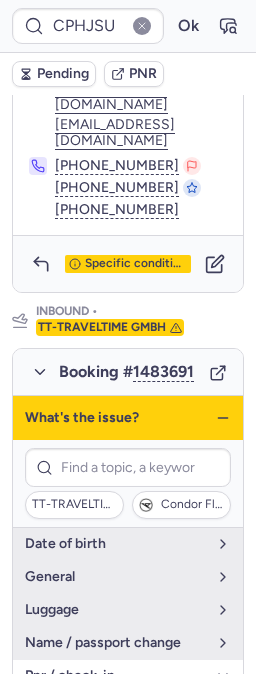 click 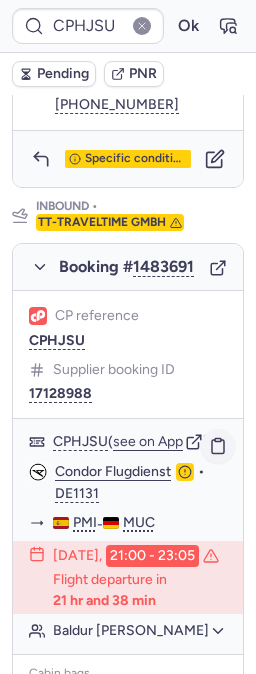 scroll, scrollTop: 1351, scrollLeft: 0, axis: vertical 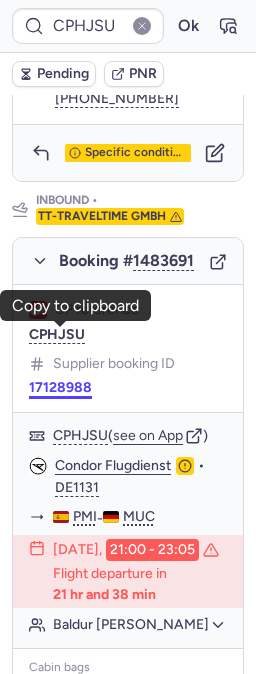 click on "17128988" at bounding box center [60, 388] 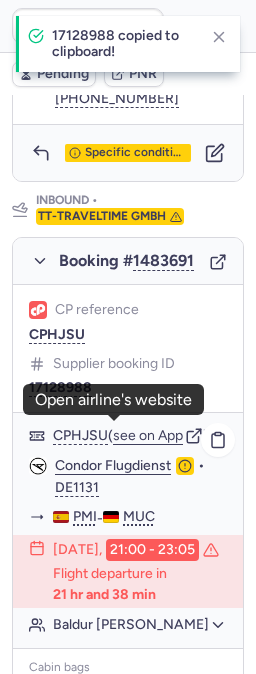 click on "Condor Flugdienst" 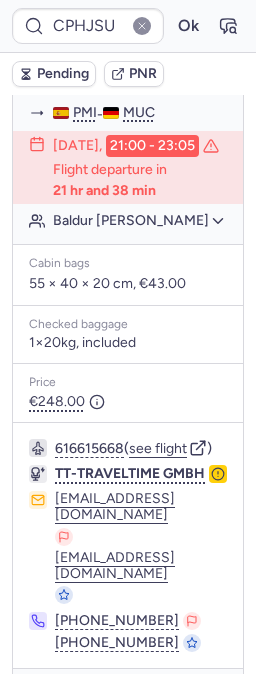 scroll, scrollTop: 1584, scrollLeft: 0, axis: vertical 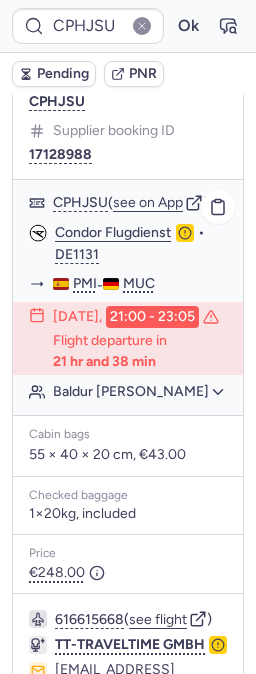 click on "Baldur [PERSON_NAME]" 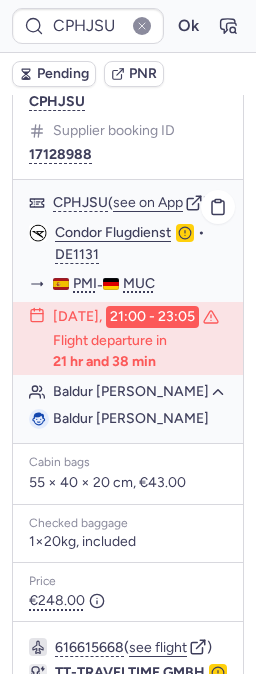 click on "Baldur [PERSON_NAME]" at bounding box center [131, 418] 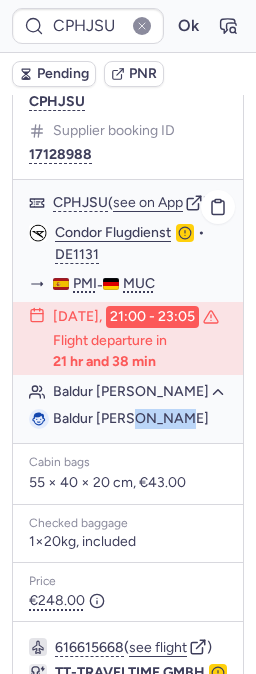 click on "Baldur [PERSON_NAME]" at bounding box center (131, 418) 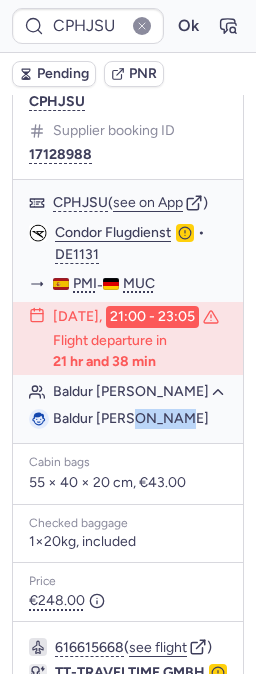 copy on "[PERSON_NAME]" 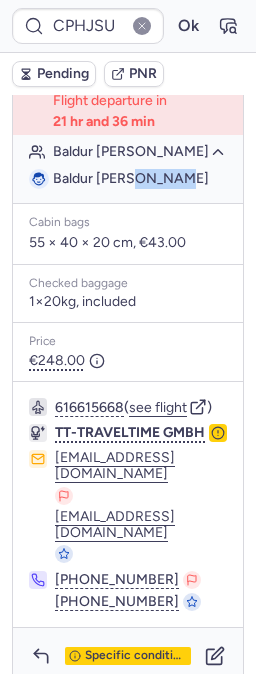 scroll, scrollTop: 1835, scrollLeft: 0, axis: vertical 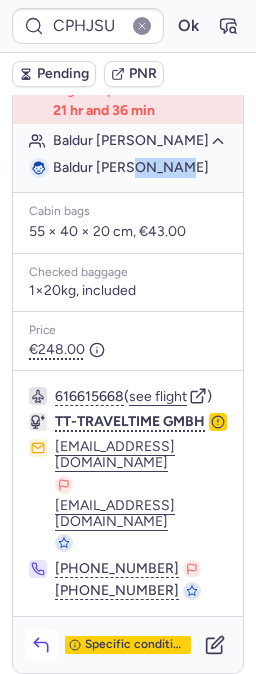 click 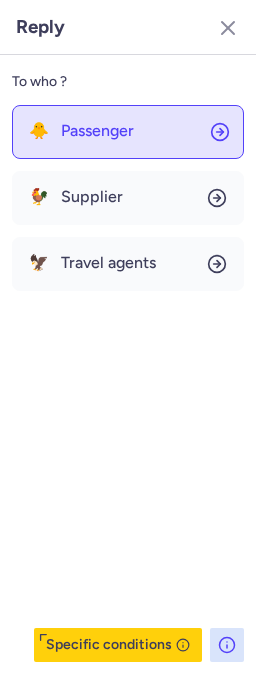 click on "Passenger" at bounding box center (97, 131) 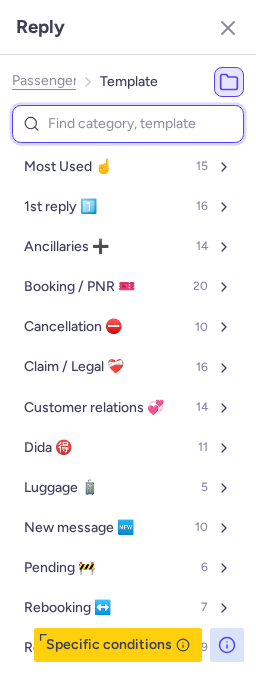 click at bounding box center (128, 124) 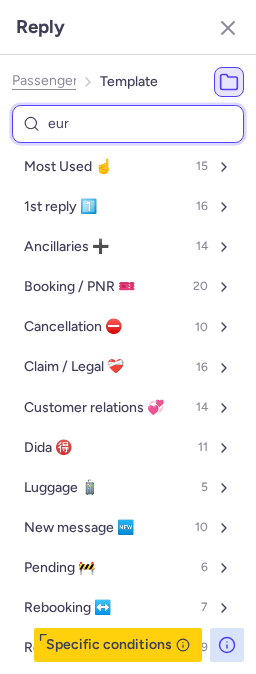 type on "euro" 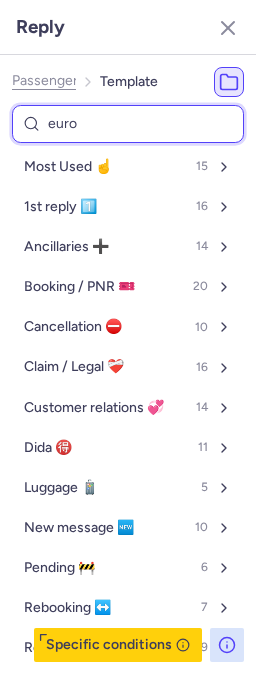 select on "en" 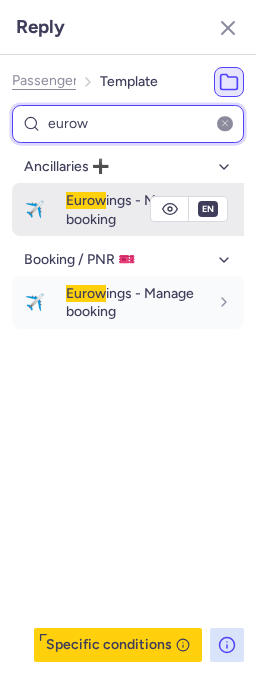 type on "eurow" 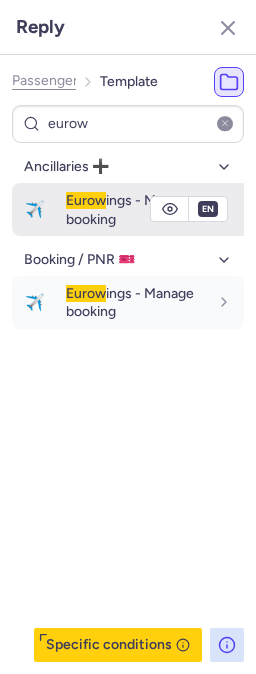 click on "Eurow" at bounding box center [86, 200] 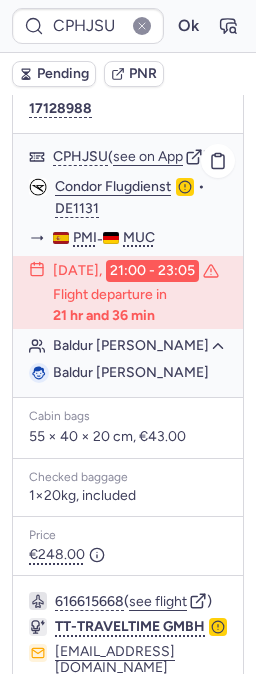 scroll, scrollTop: 1613, scrollLeft: 0, axis: vertical 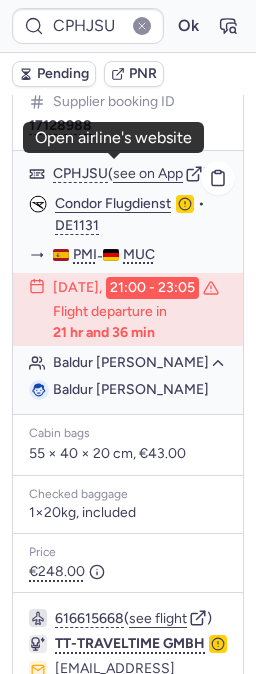 click on "Condor Flugdienst" 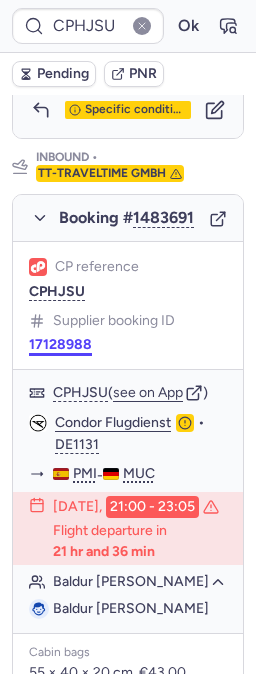 scroll, scrollTop: 1391, scrollLeft: 0, axis: vertical 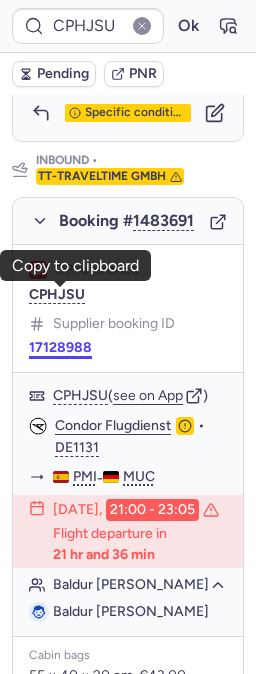 click on "17128988" at bounding box center [60, 348] 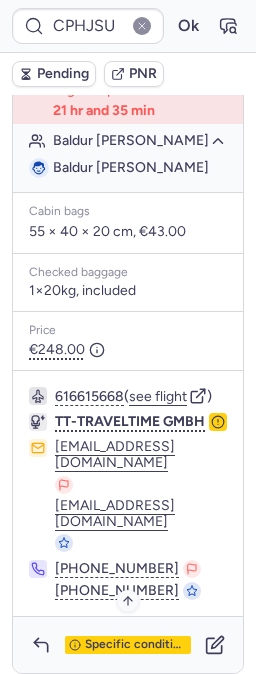 click on "Specific conditions" at bounding box center [136, 645] 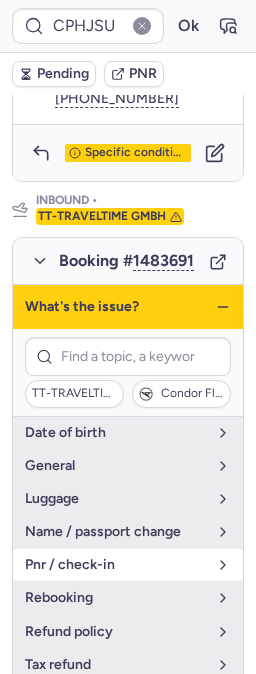 click on "pnr / check-in" at bounding box center (116, 565) 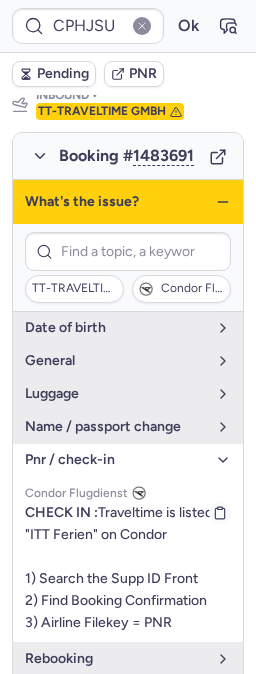 scroll, scrollTop: 1462, scrollLeft: 0, axis: vertical 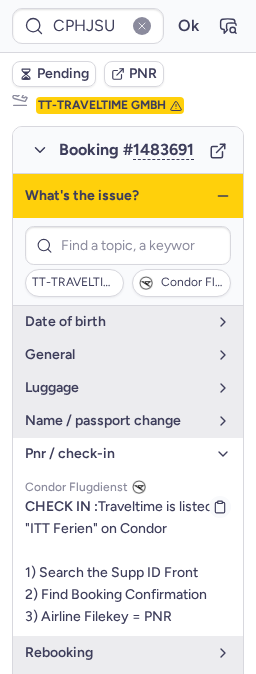 click on "CHECK IN :   Traveltime is listed as "ITT Ferien" on Condor
1) Search the Supp ID Front
2) Find Booking Confirmation
3) Airline Filekey = PNR" at bounding box center (127, 561) 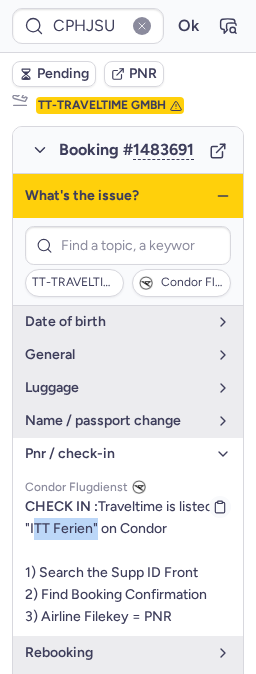 drag, startPoint x: 128, startPoint y: 469, endPoint x: 99, endPoint y: 474, distance: 29.427877 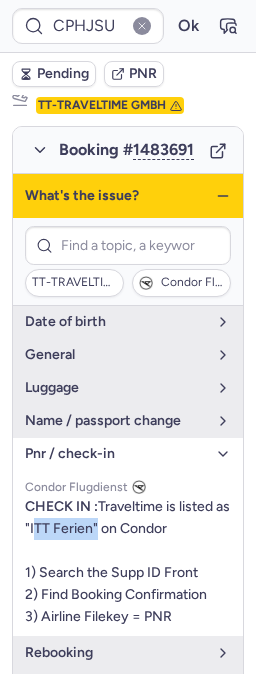copy on "ITT Ferien" 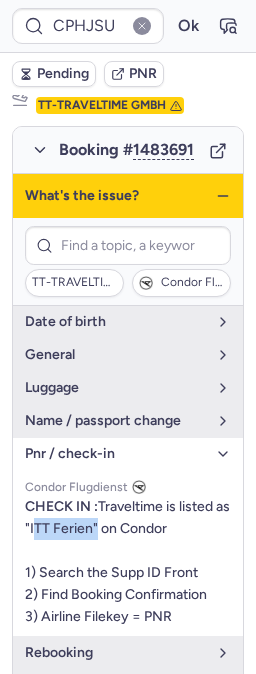 click 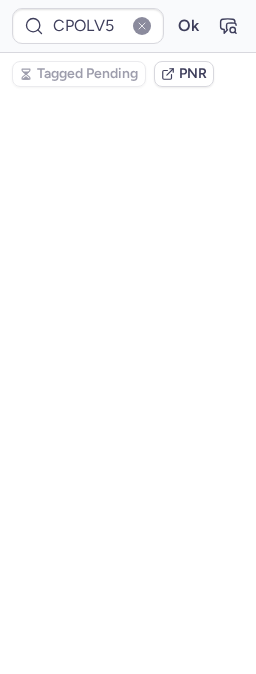 scroll, scrollTop: 1502, scrollLeft: 0, axis: vertical 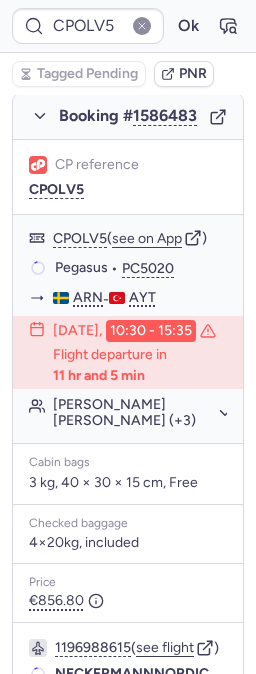 type on "7353905" 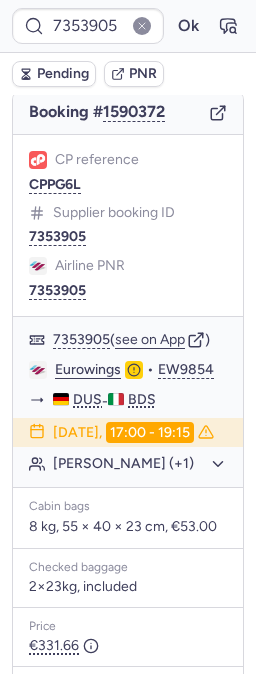 scroll, scrollTop: 638, scrollLeft: 0, axis: vertical 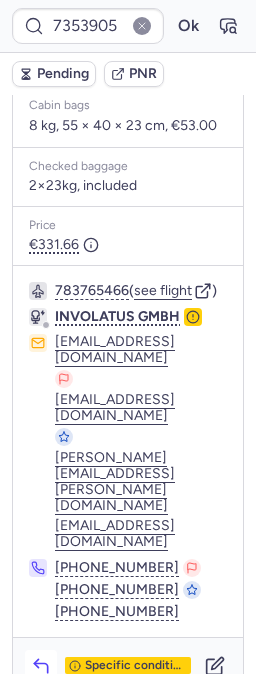click 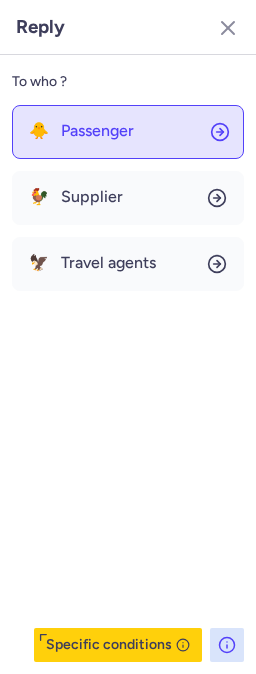 click on "🐥 Passenger" 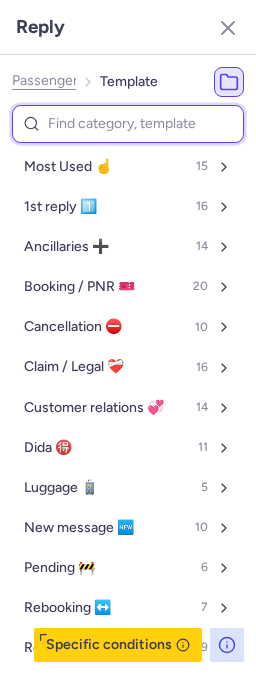 click at bounding box center [128, 124] 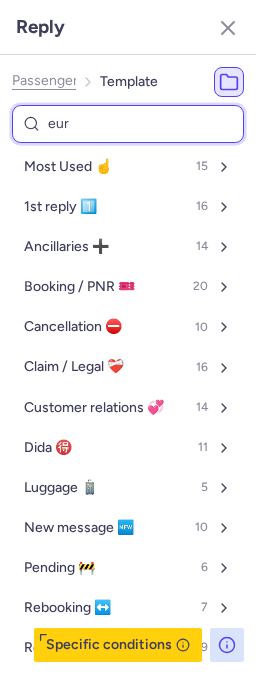 type on "euro" 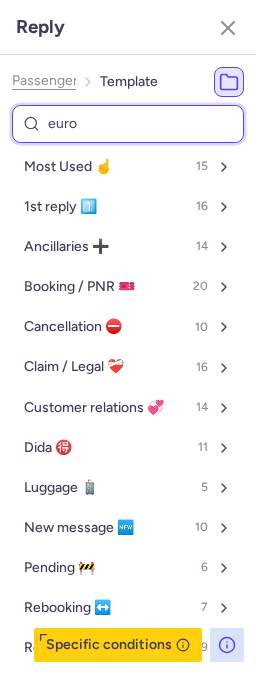 select on "en" 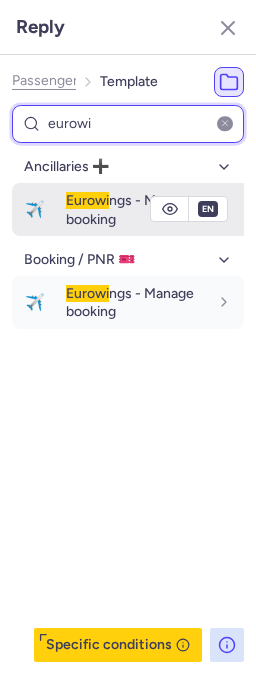 type on "eurowi" 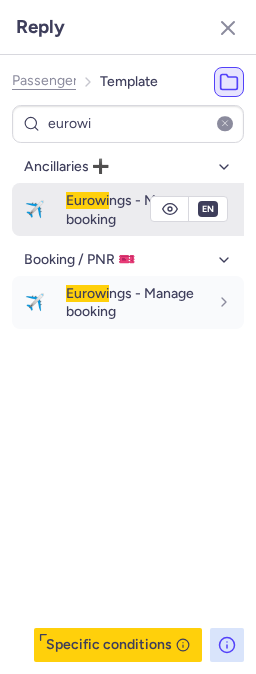 click on "Eurowi" at bounding box center (87, 200) 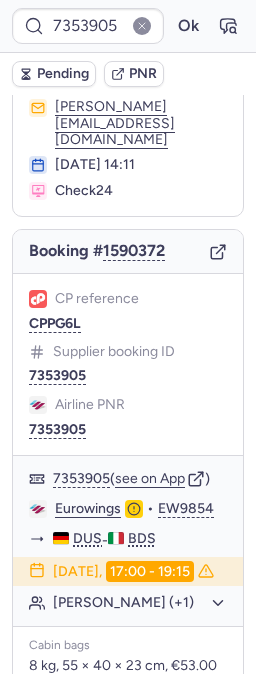 scroll, scrollTop: 82, scrollLeft: 0, axis: vertical 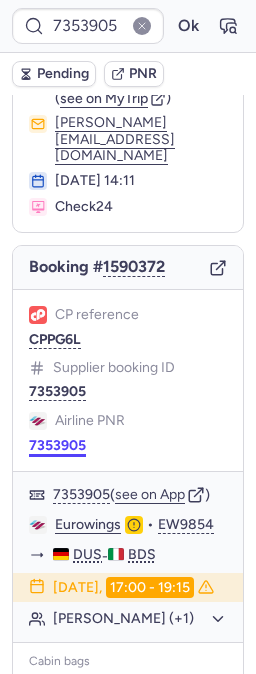click on "7353905" at bounding box center [57, 446] 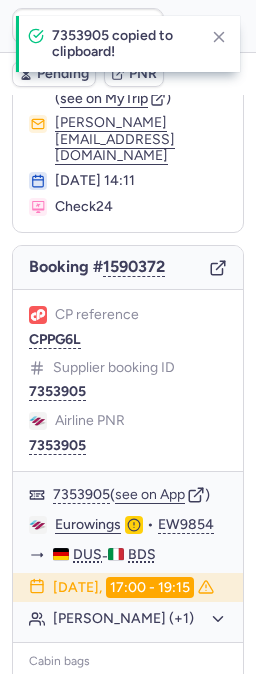 type on "CPOLV5" 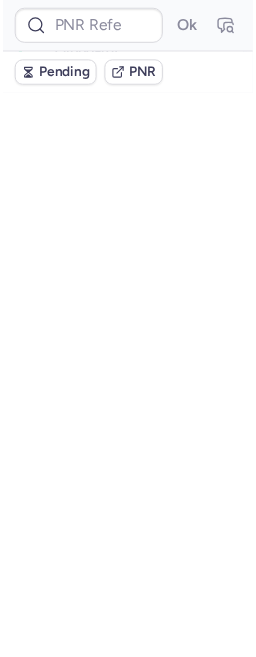 scroll, scrollTop: 0, scrollLeft: 0, axis: both 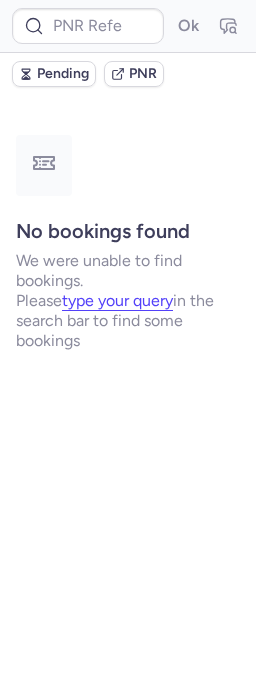 type on "CPEPOX" 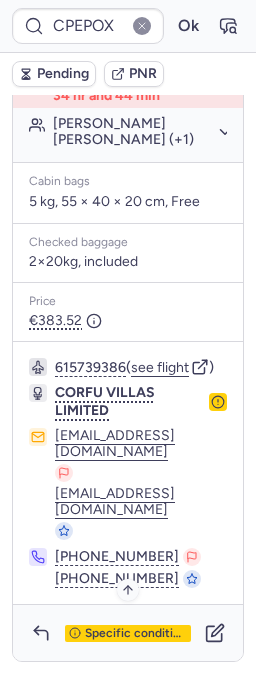 click on "Specific conditions" at bounding box center [136, 634] 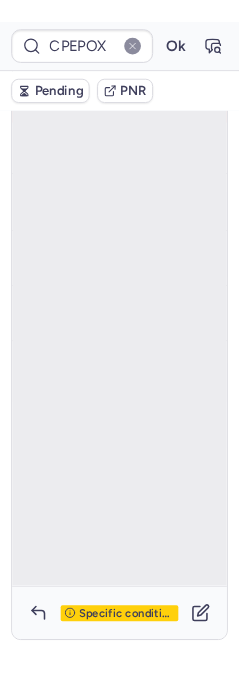 scroll, scrollTop: 152, scrollLeft: 0, axis: vertical 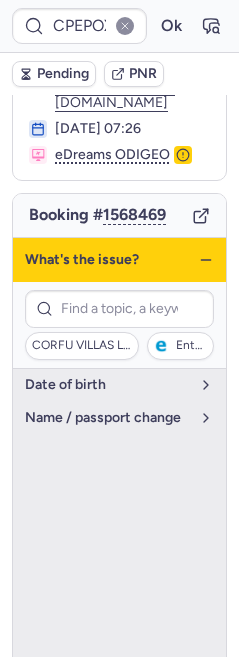 click on "What's the issue?" at bounding box center [119, 260] 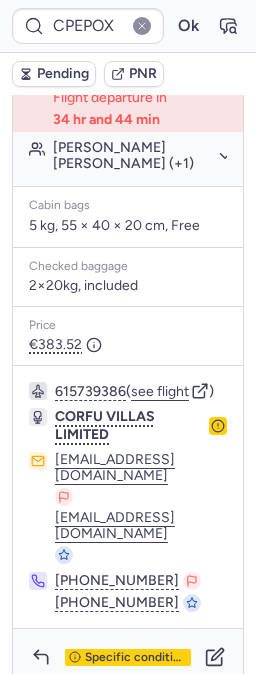 scroll, scrollTop: 548, scrollLeft: 0, axis: vertical 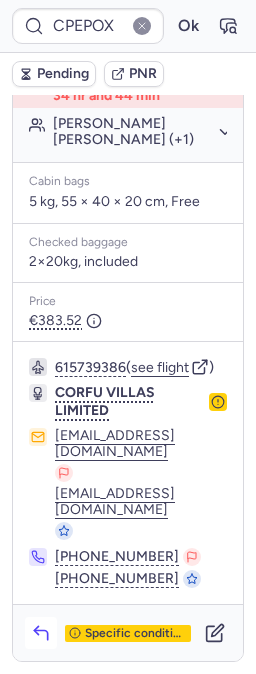 click 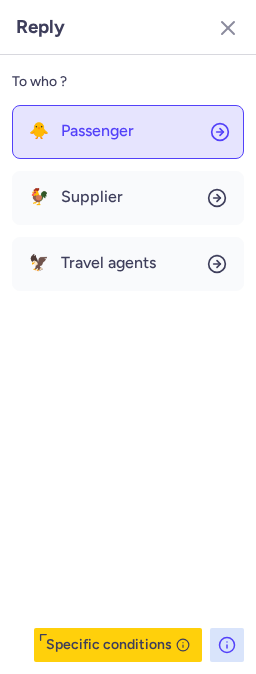 click on "🐥 Passenger" 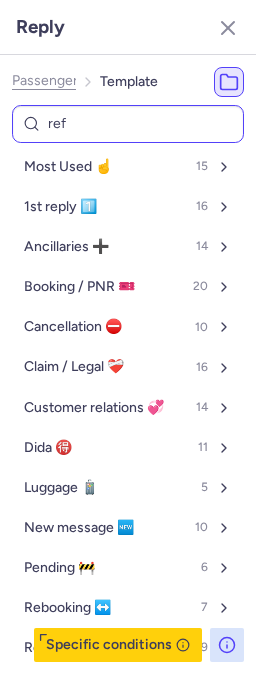 type on "refu" 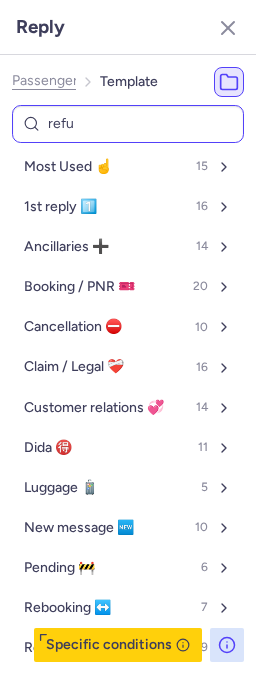 select on "en" 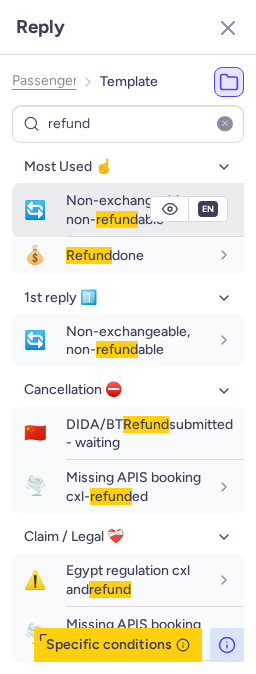 type on "refund" 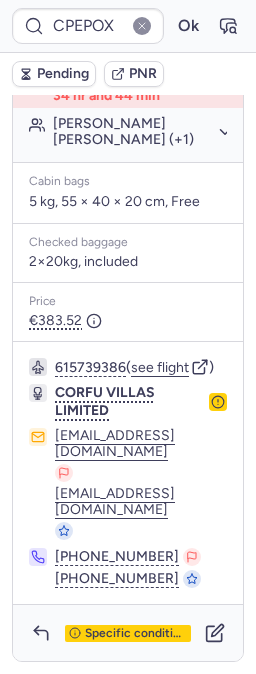 type on "CPOLV5" 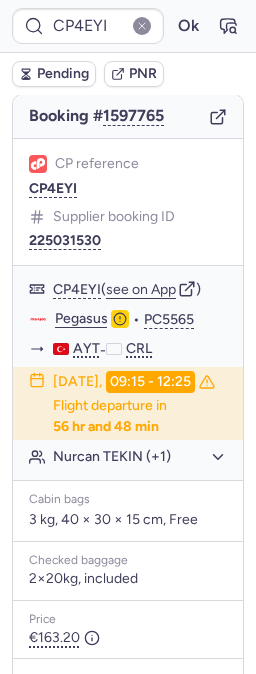 scroll, scrollTop: 222, scrollLeft: 0, axis: vertical 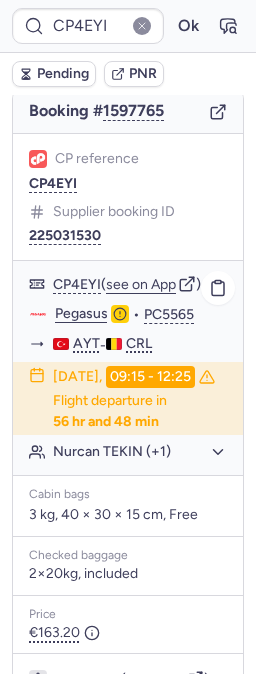 click on "CP4EYI  ( see on App )  Pegasus  •  PC5565 AYT  -  CRL [DATE]  09:15 - 12:25  Flight departure in  56 hr and 48 min Nurcan TEKIN (+1)" at bounding box center (128, 368) 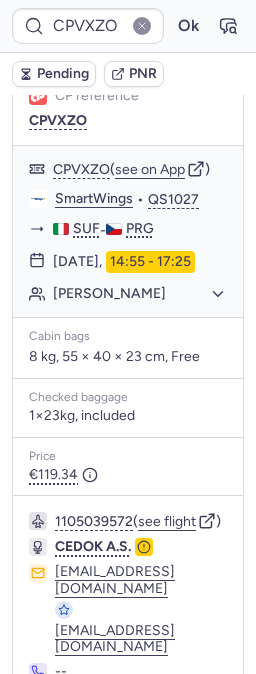 scroll, scrollTop: 366, scrollLeft: 0, axis: vertical 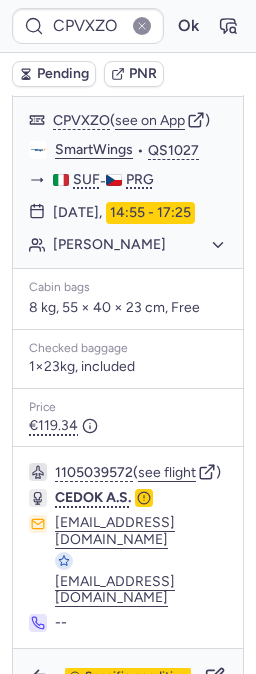 click on "Specific conditions" at bounding box center [128, 677] 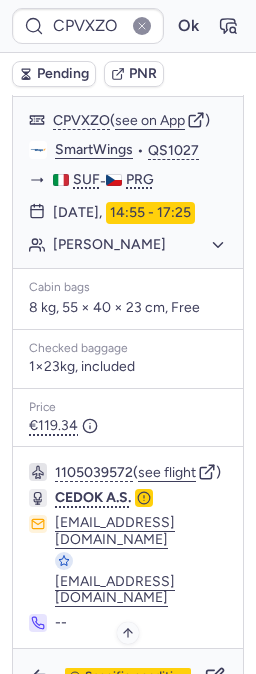 click on "Specific conditions" at bounding box center [136, 677] 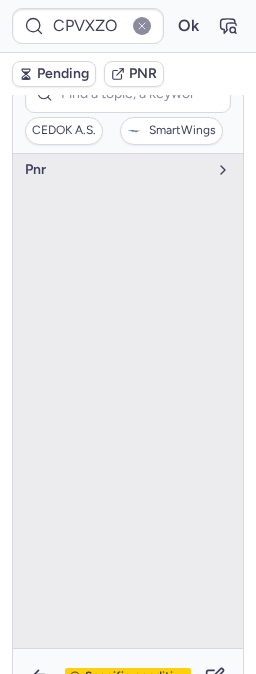 click on "pnr" at bounding box center [128, 401] 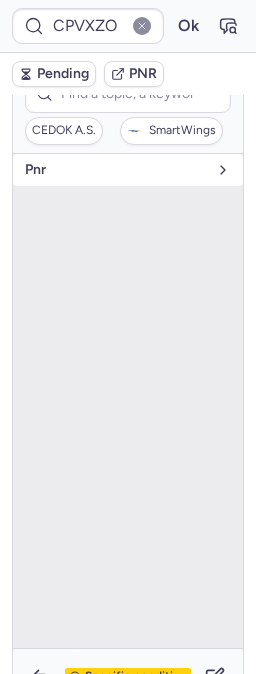 click on "pnr" at bounding box center (128, 170) 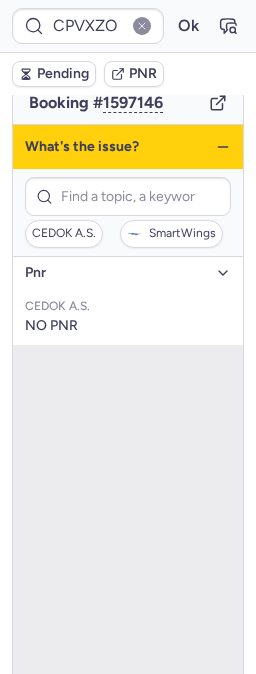 scroll, scrollTop: 255, scrollLeft: 0, axis: vertical 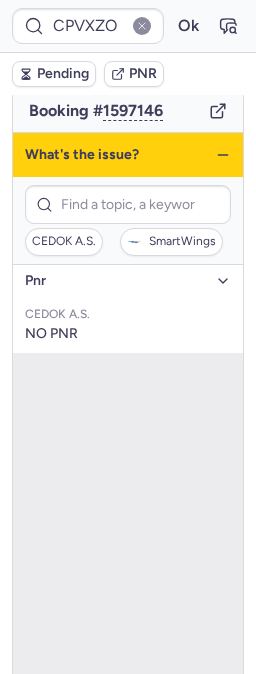 click 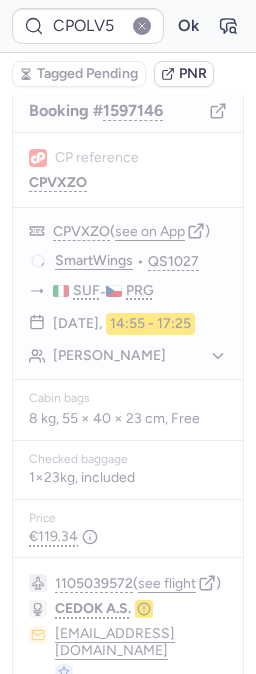 type on "CPLJNX" 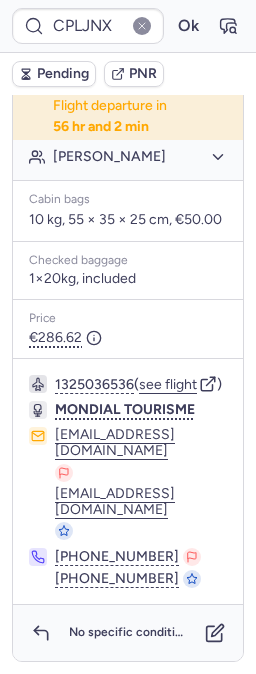 scroll, scrollTop: 546, scrollLeft: 0, axis: vertical 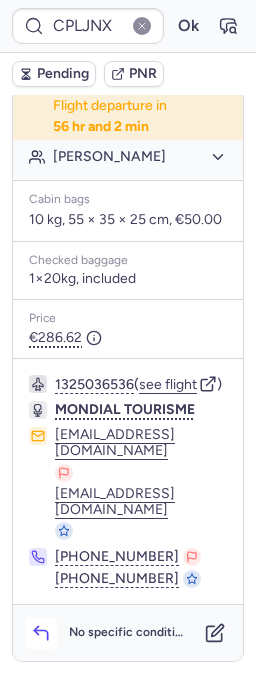 click 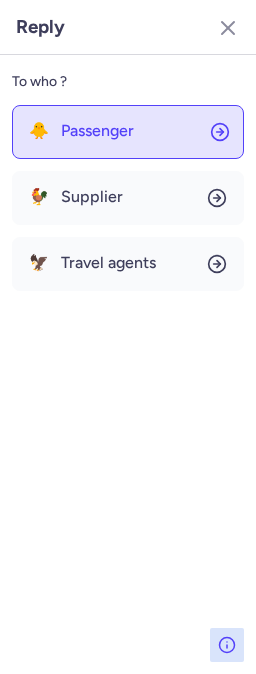 click on "🐥 Passenger" 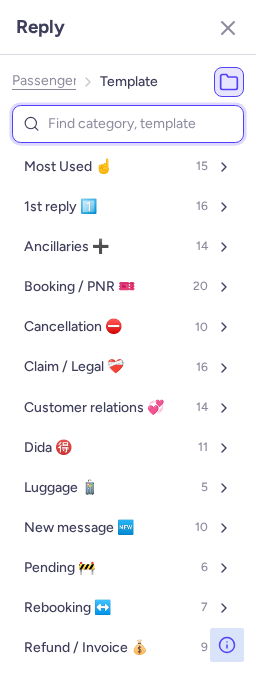 click at bounding box center [128, 124] 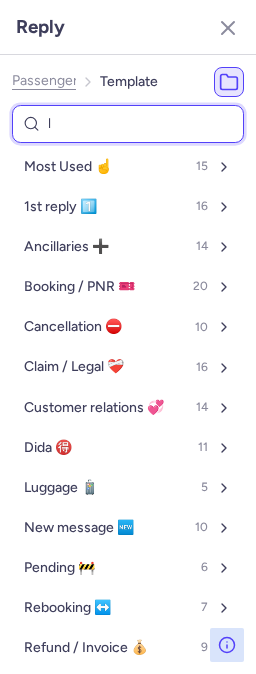 type on "lu" 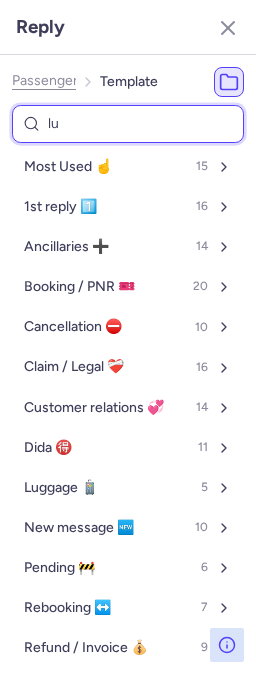 select on "en" 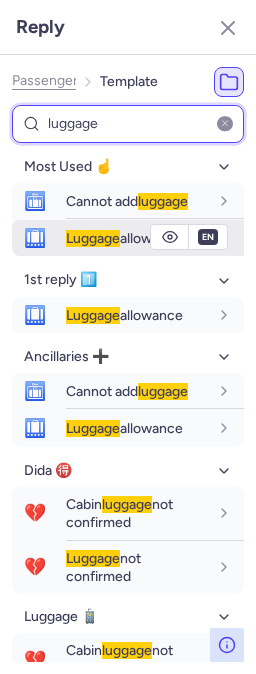 type on "luggage" 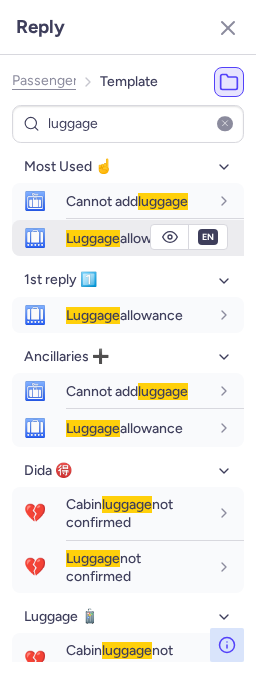 click on "Luggage" at bounding box center [93, 238] 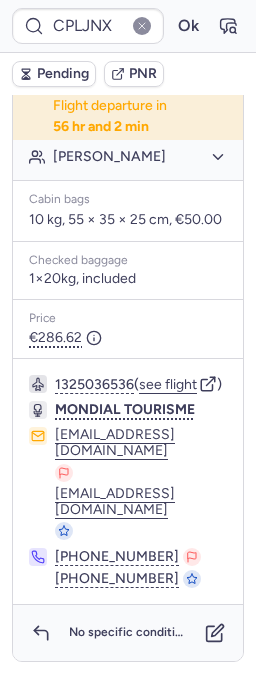 type on "CPOLV5" 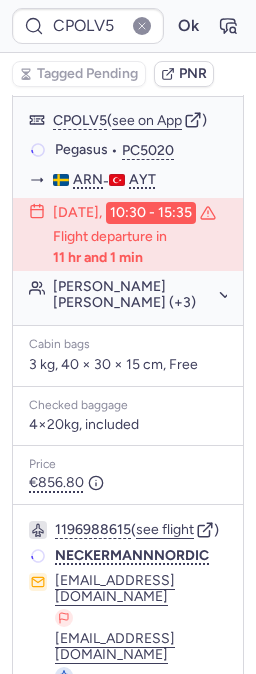 scroll, scrollTop: 546, scrollLeft: 0, axis: vertical 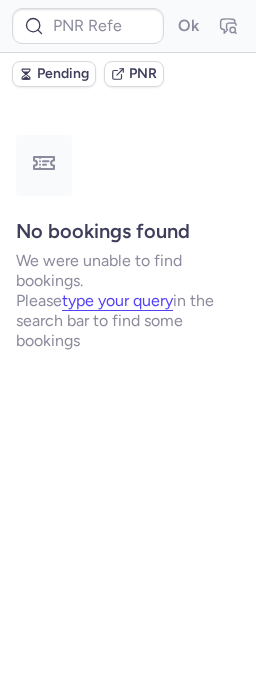 type on "CPOLV5" 